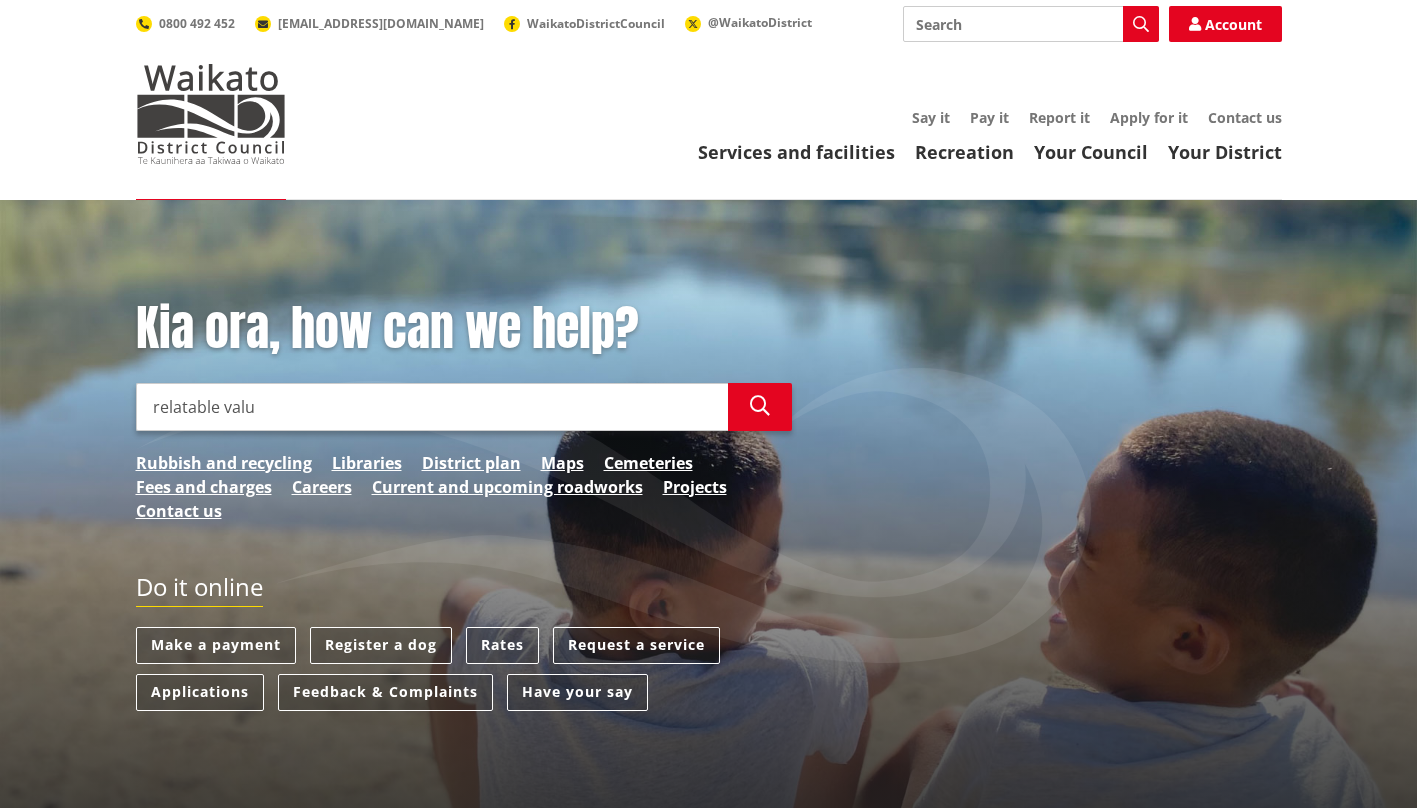 scroll, scrollTop: 0, scrollLeft: 0, axis: both 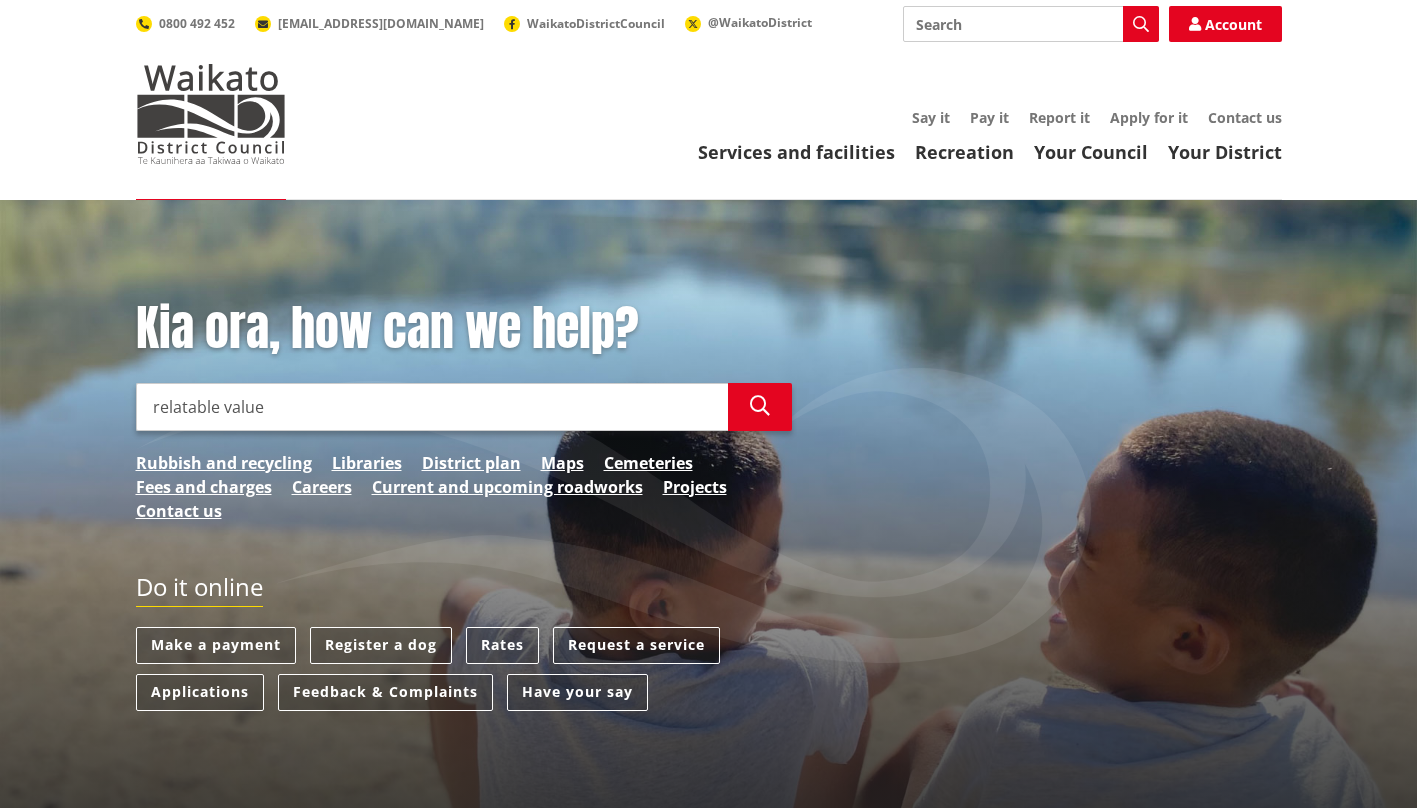 type on "relatable value" 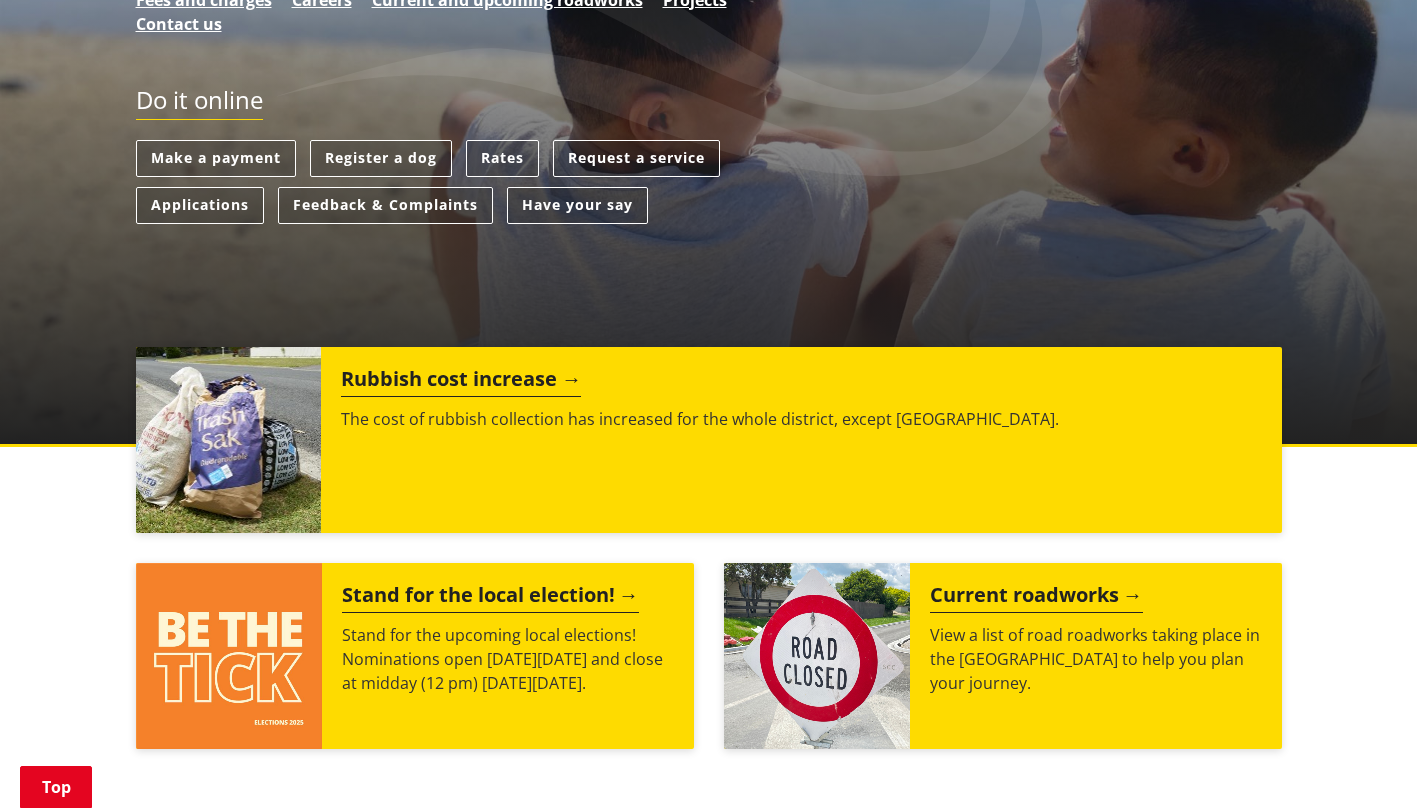 scroll, scrollTop: 488, scrollLeft: 0, axis: vertical 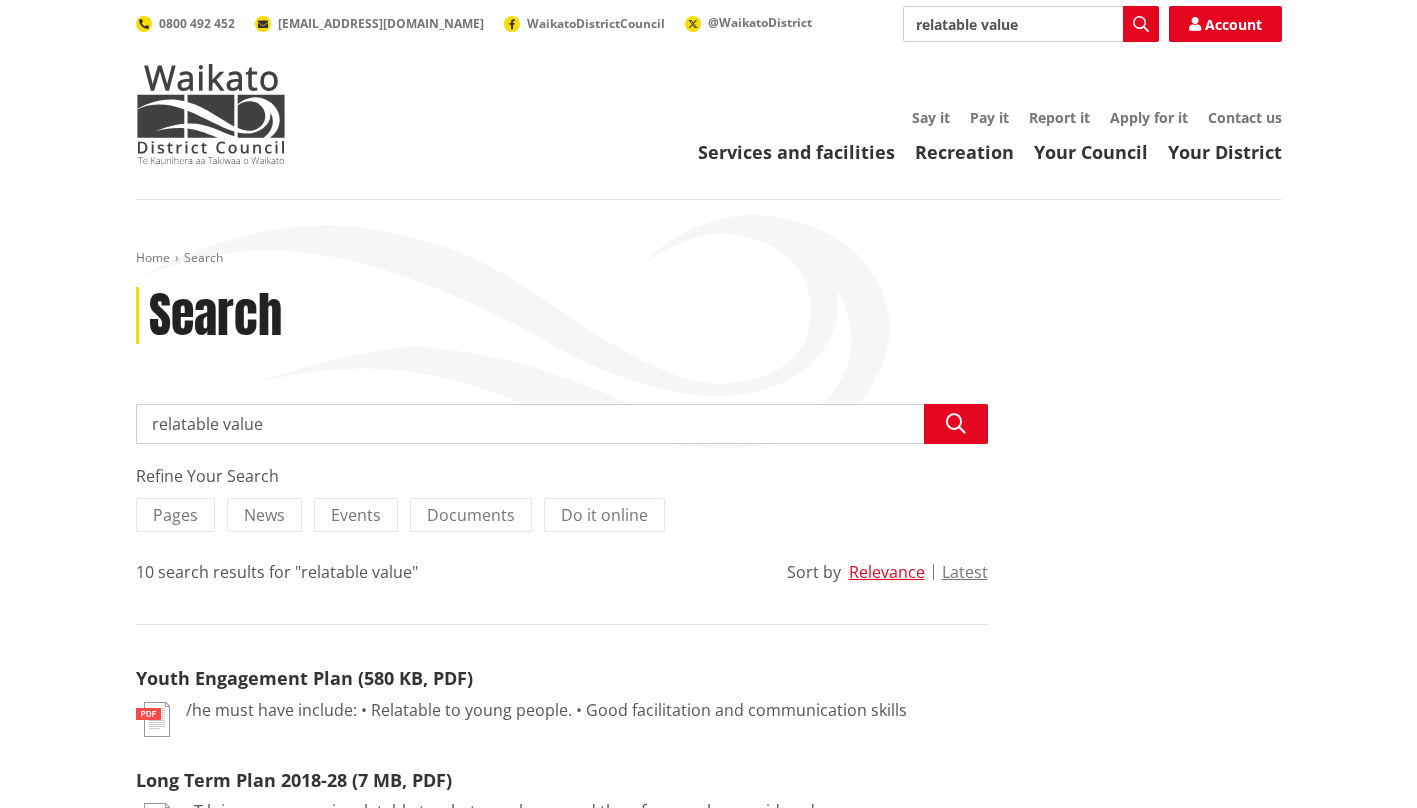 click at bounding box center (211, 114) 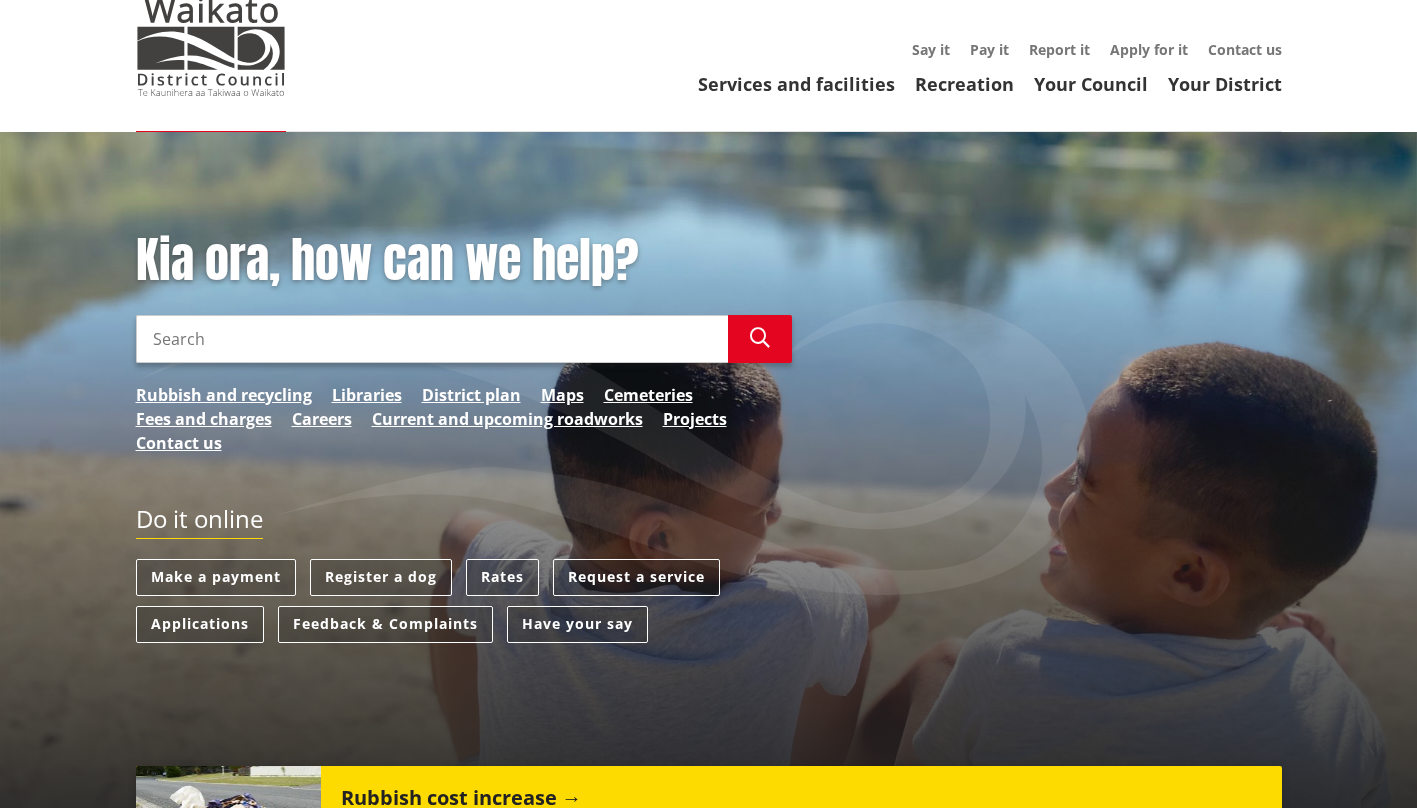 scroll, scrollTop: 0, scrollLeft: 0, axis: both 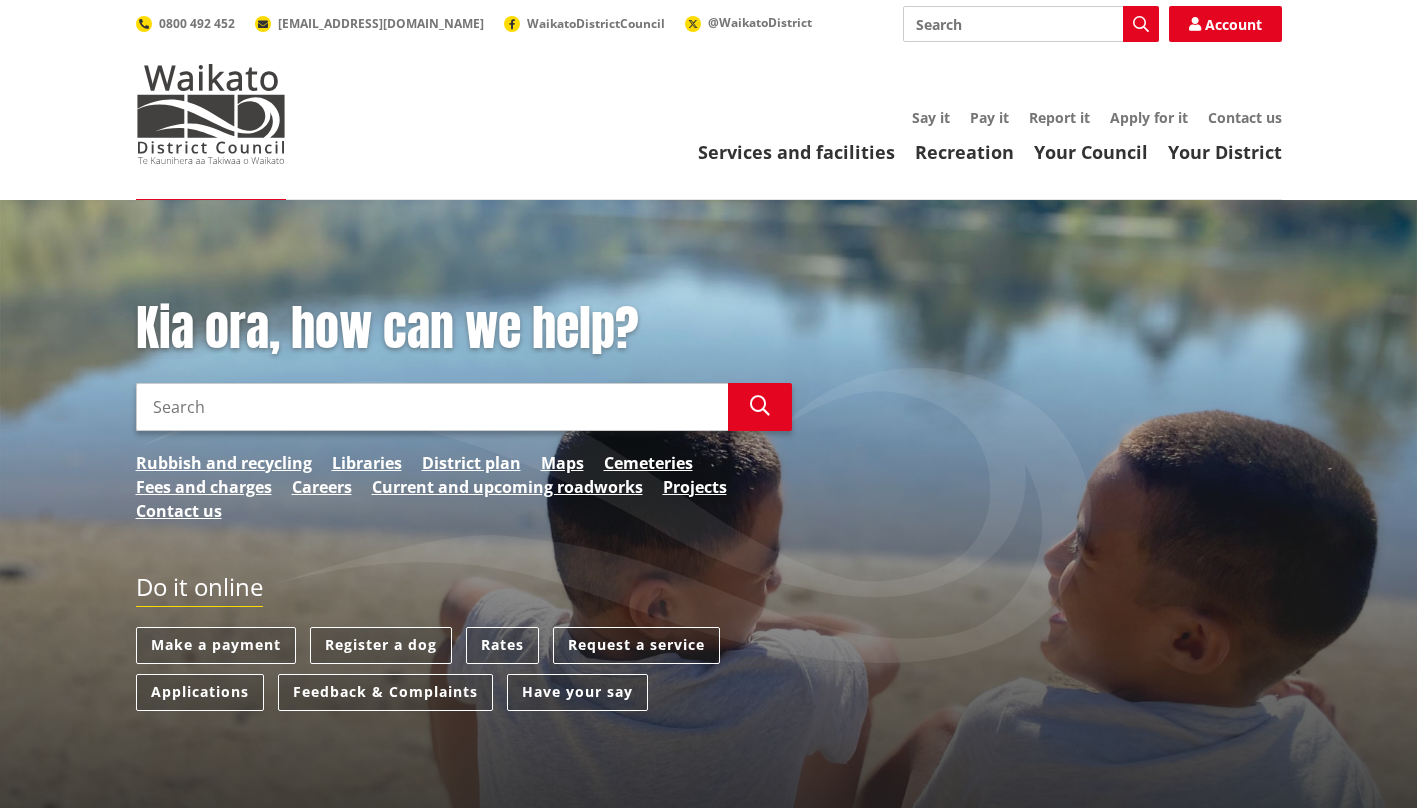 click on "Services and facilities" at bounding box center [796, 152] 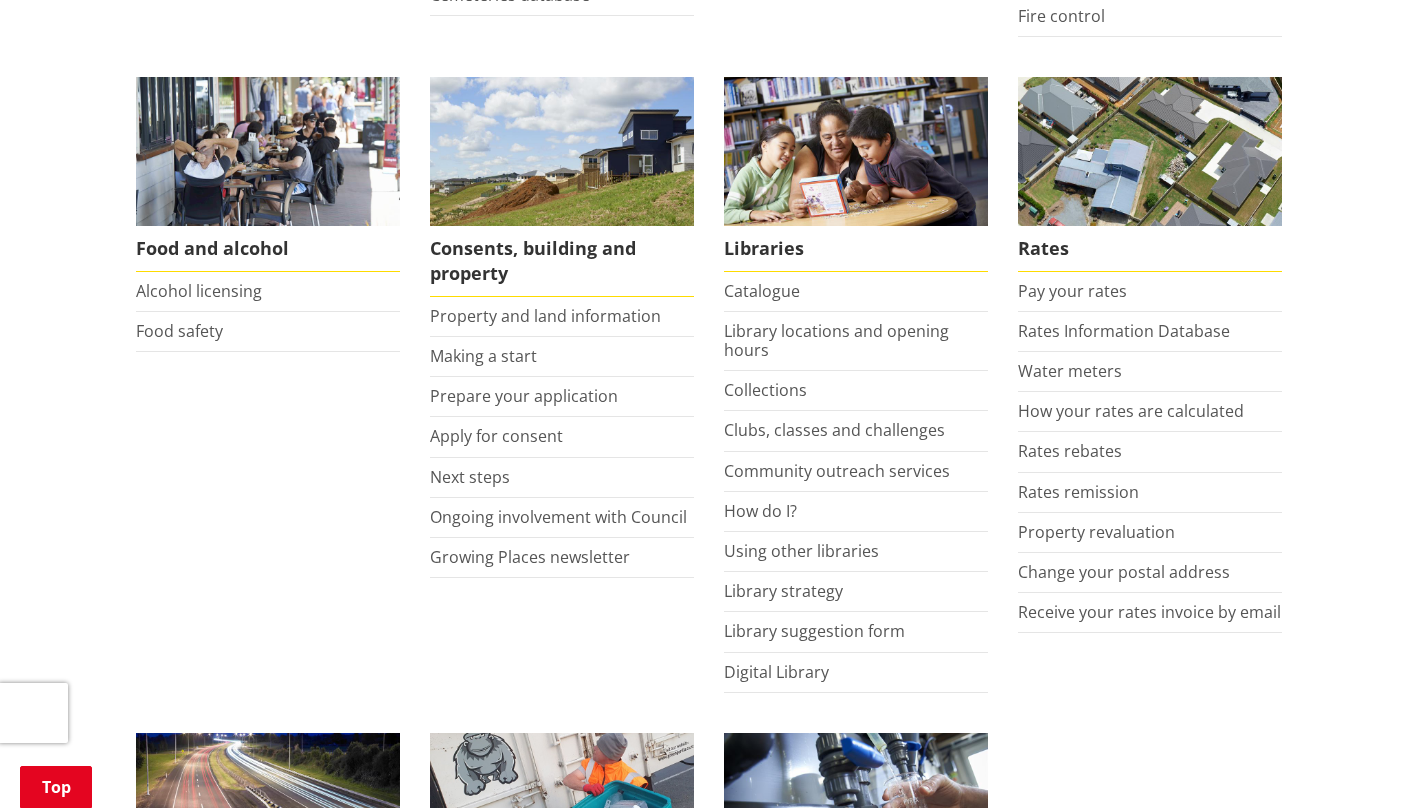 scroll, scrollTop: 773, scrollLeft: 0, axis: vertical 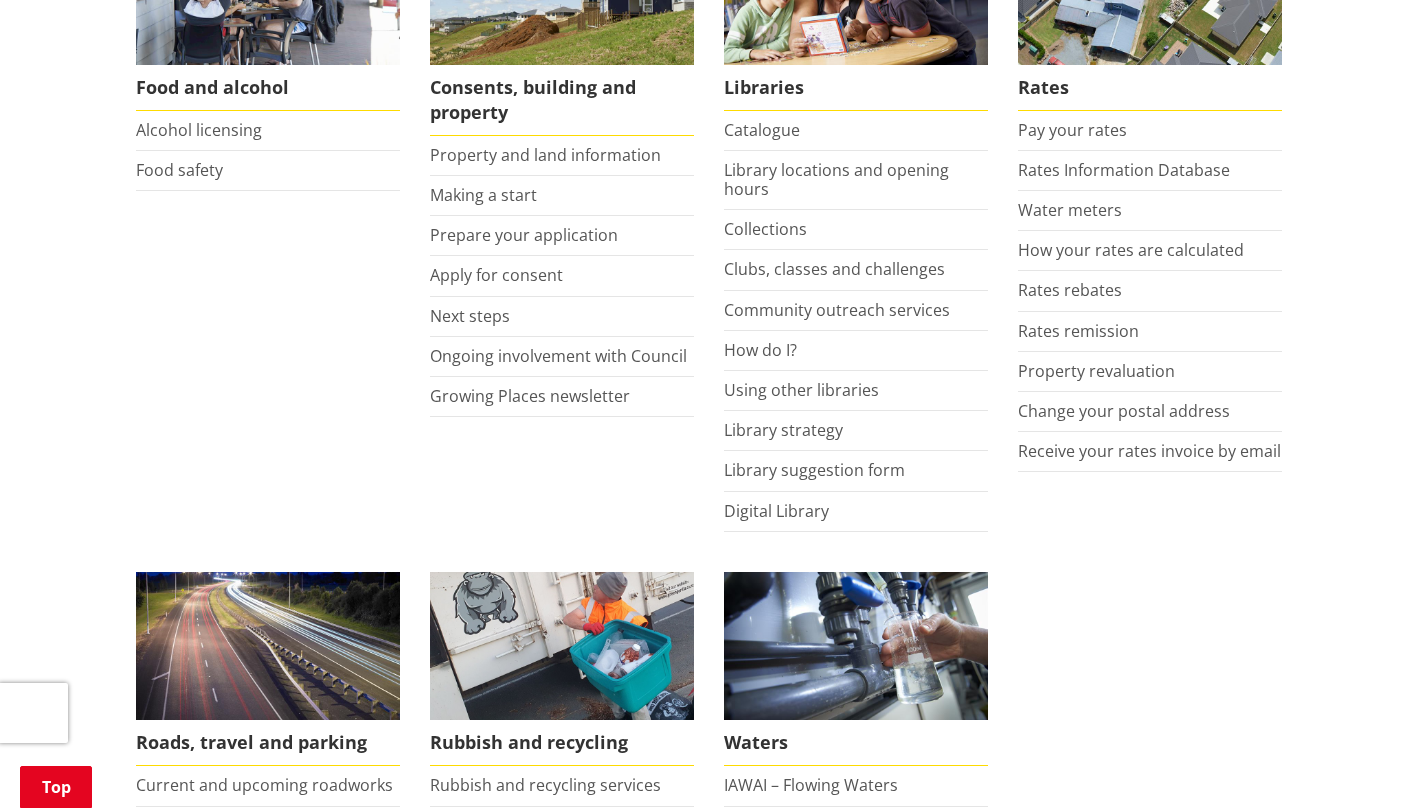 click on "Rates Information Database" at bounding box center (1124, 170) 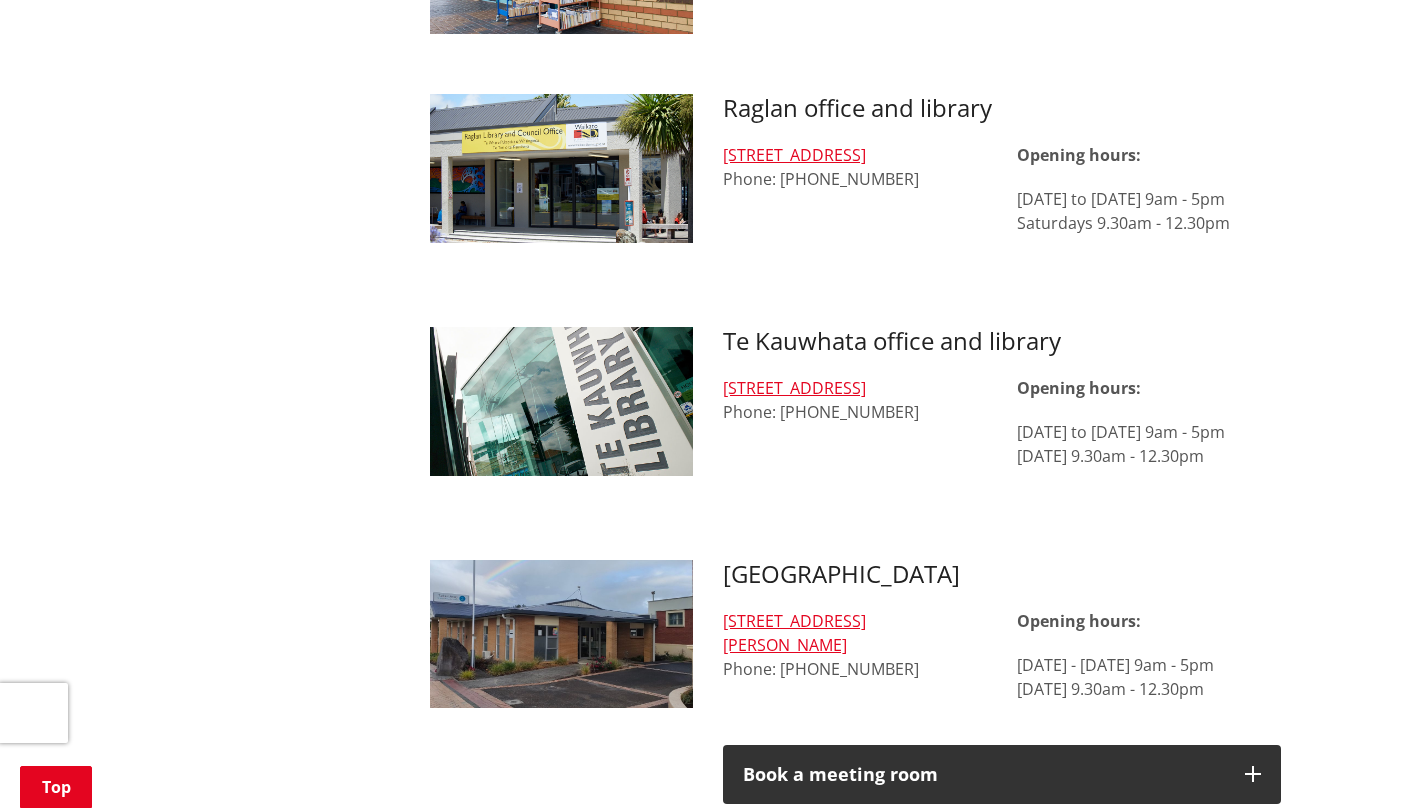 scroll, scrollTop: 1974, scrollLeft: 0, axis: vertical 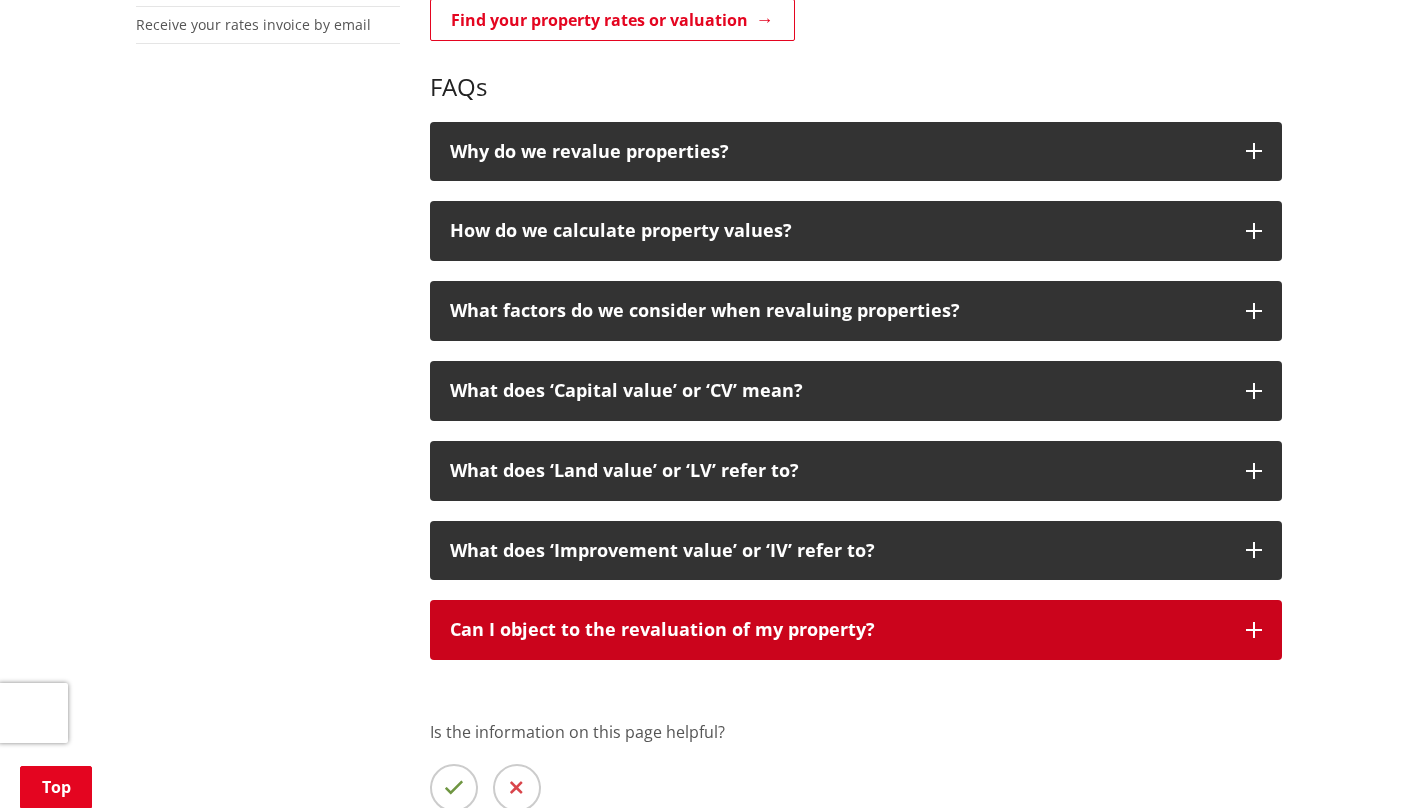 click on "Can I object to the revaluation of my property?" at bounding box center [856, 630] 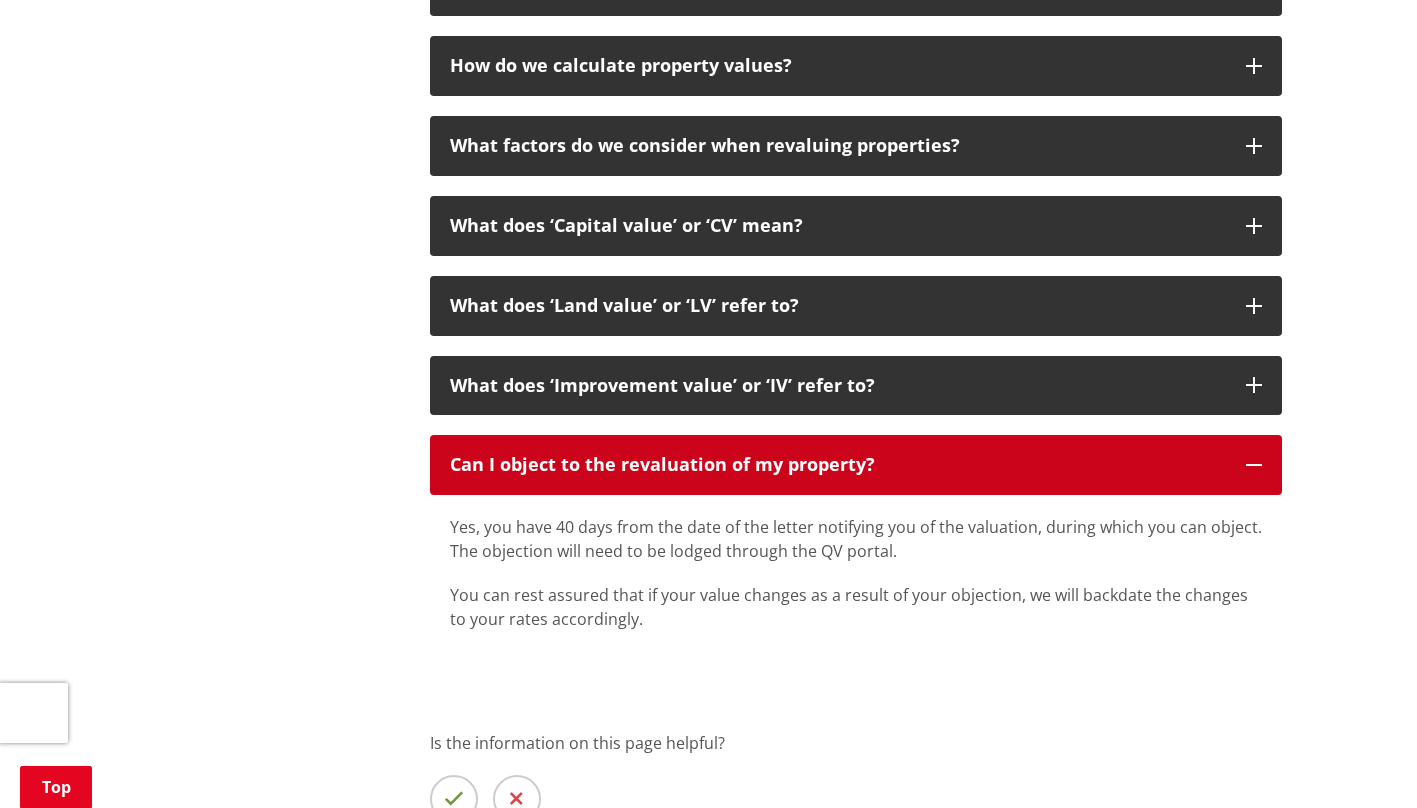 scroll, scrollTop: 942, scrollLeft: 0, axis: vertical 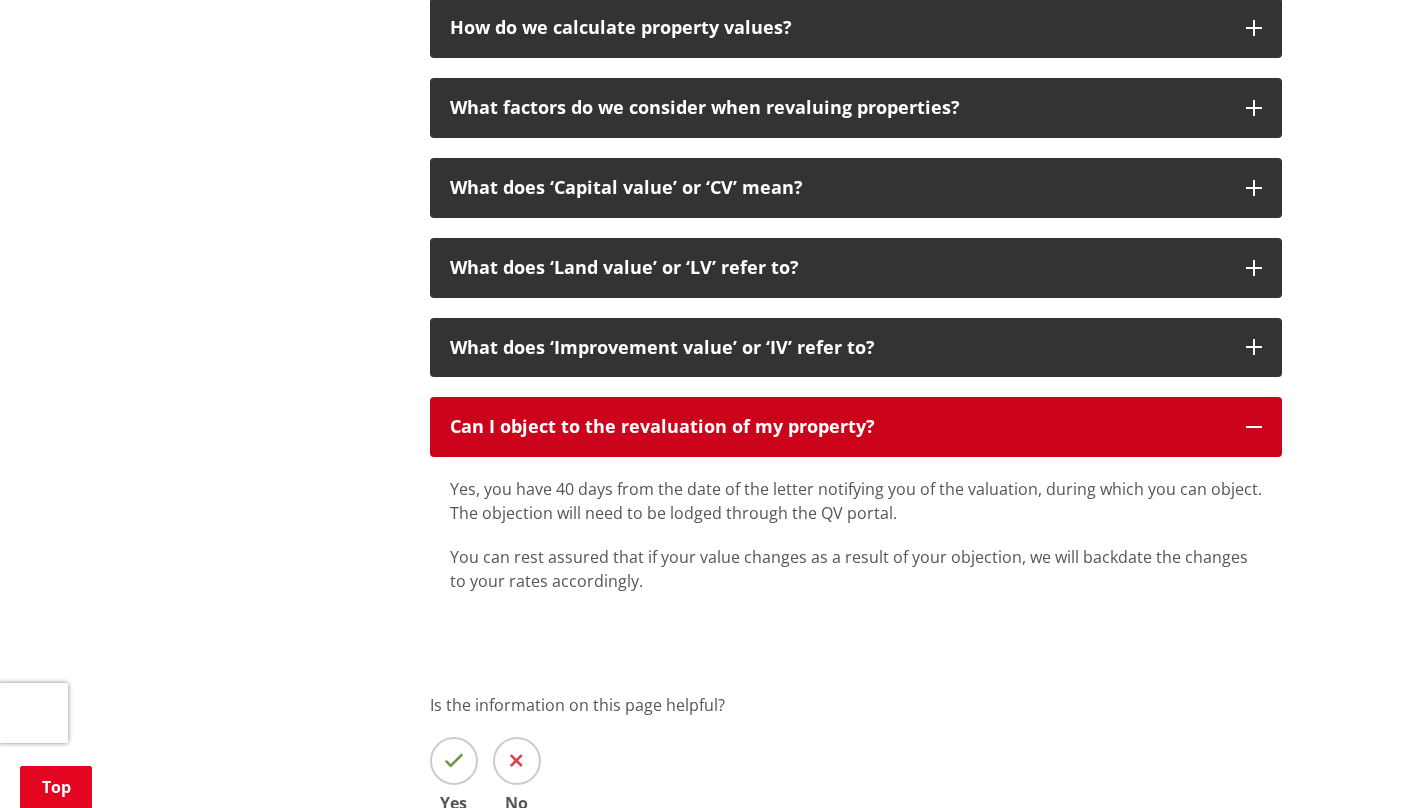 click on "Can I object to the revaluation of my property?" at bounding box center (856, 427) 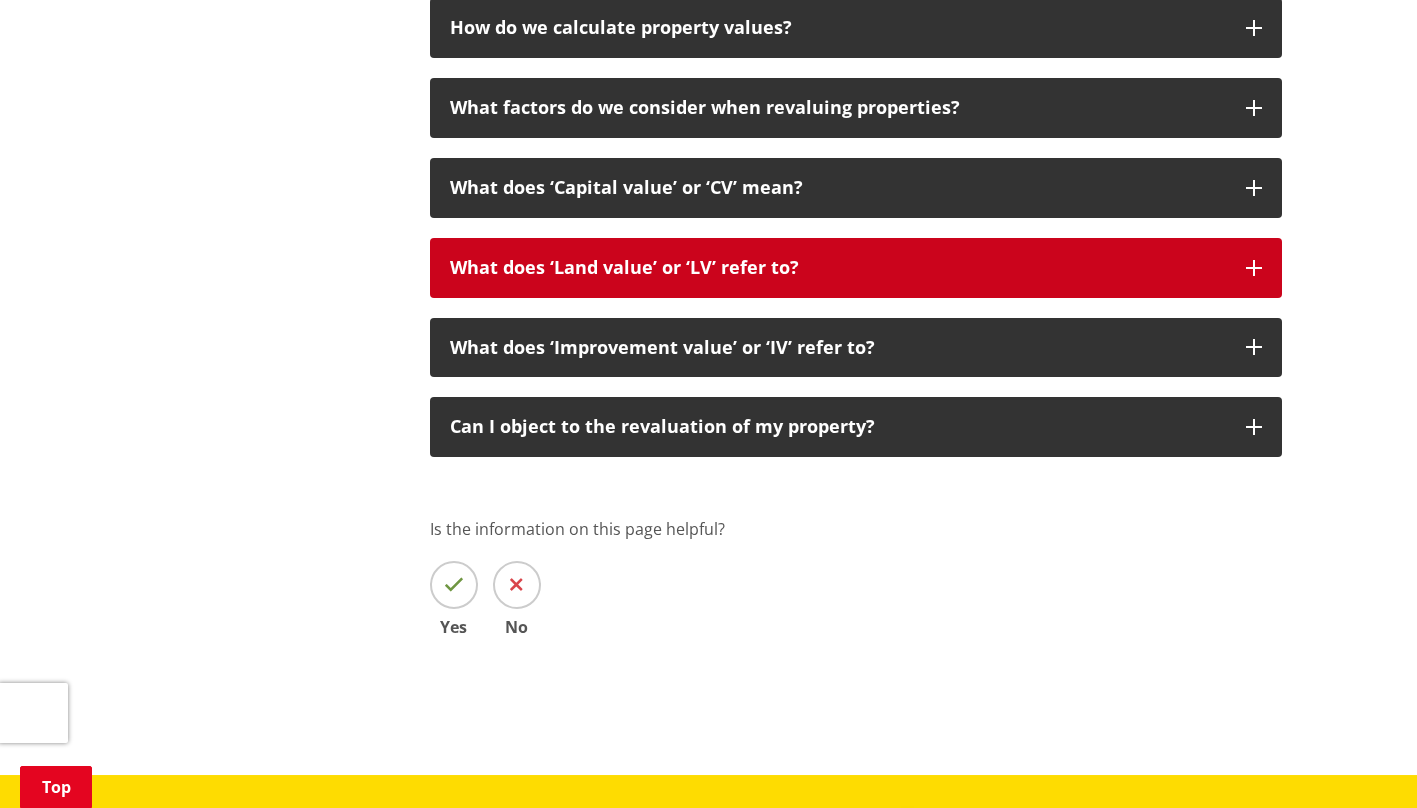 click on "What does ‘Land value’ or ‘LV’ refer to?" at bounding box center (838, 268) 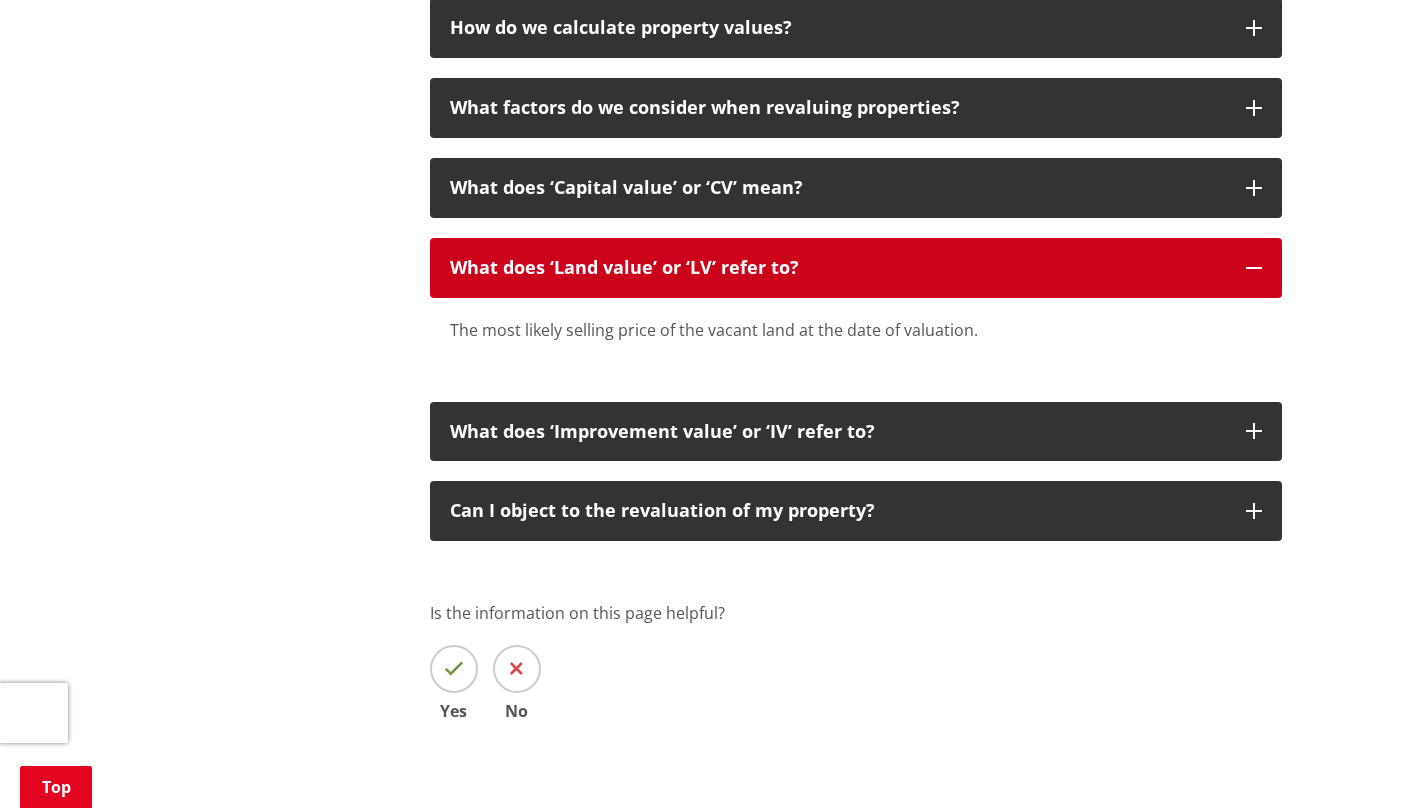 click on "What does ‘Land value’ or ‘LV’ refer to?" at bounding box center (838, 268) 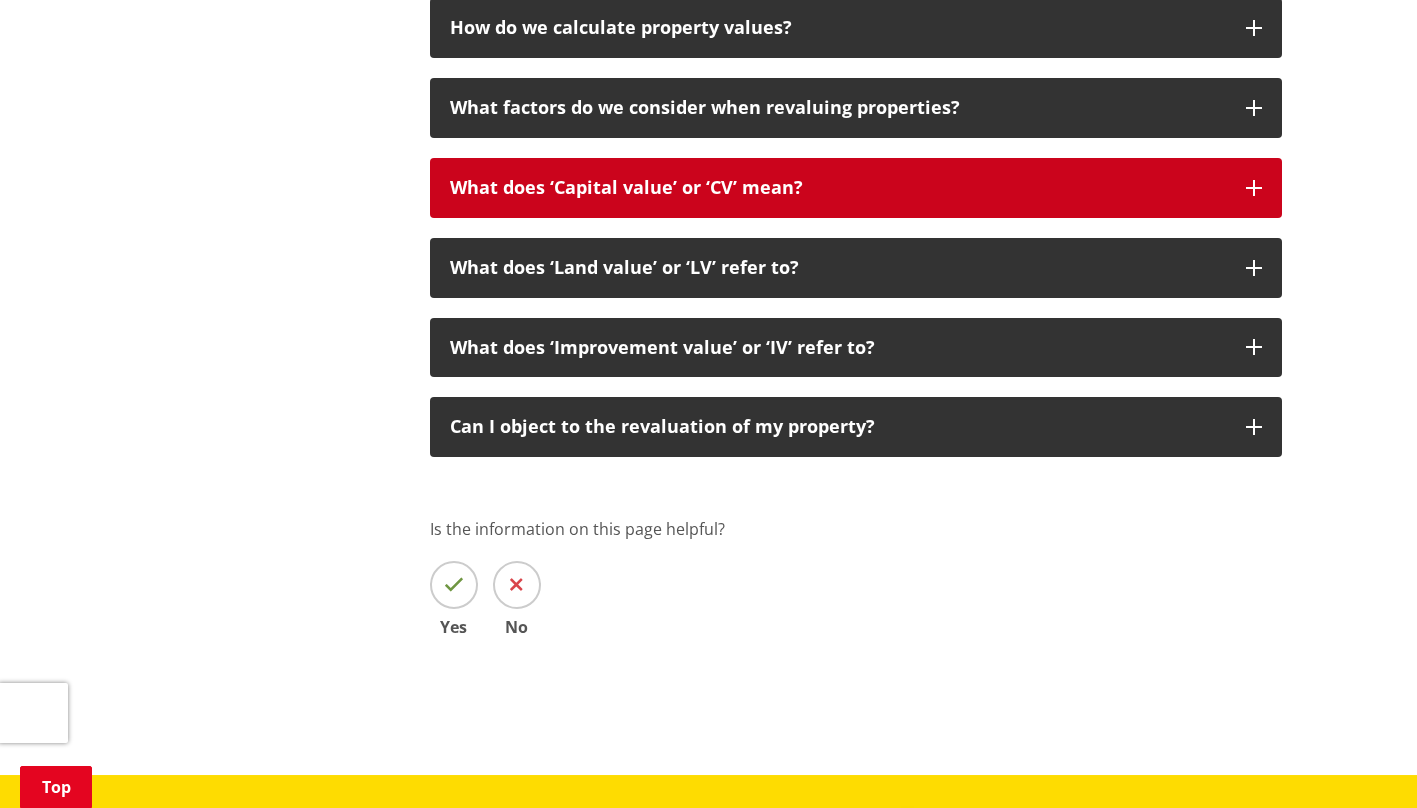 click on "What does ‘Capital value’ or ‘CV’ mean?" at bounding box center (838, 188) 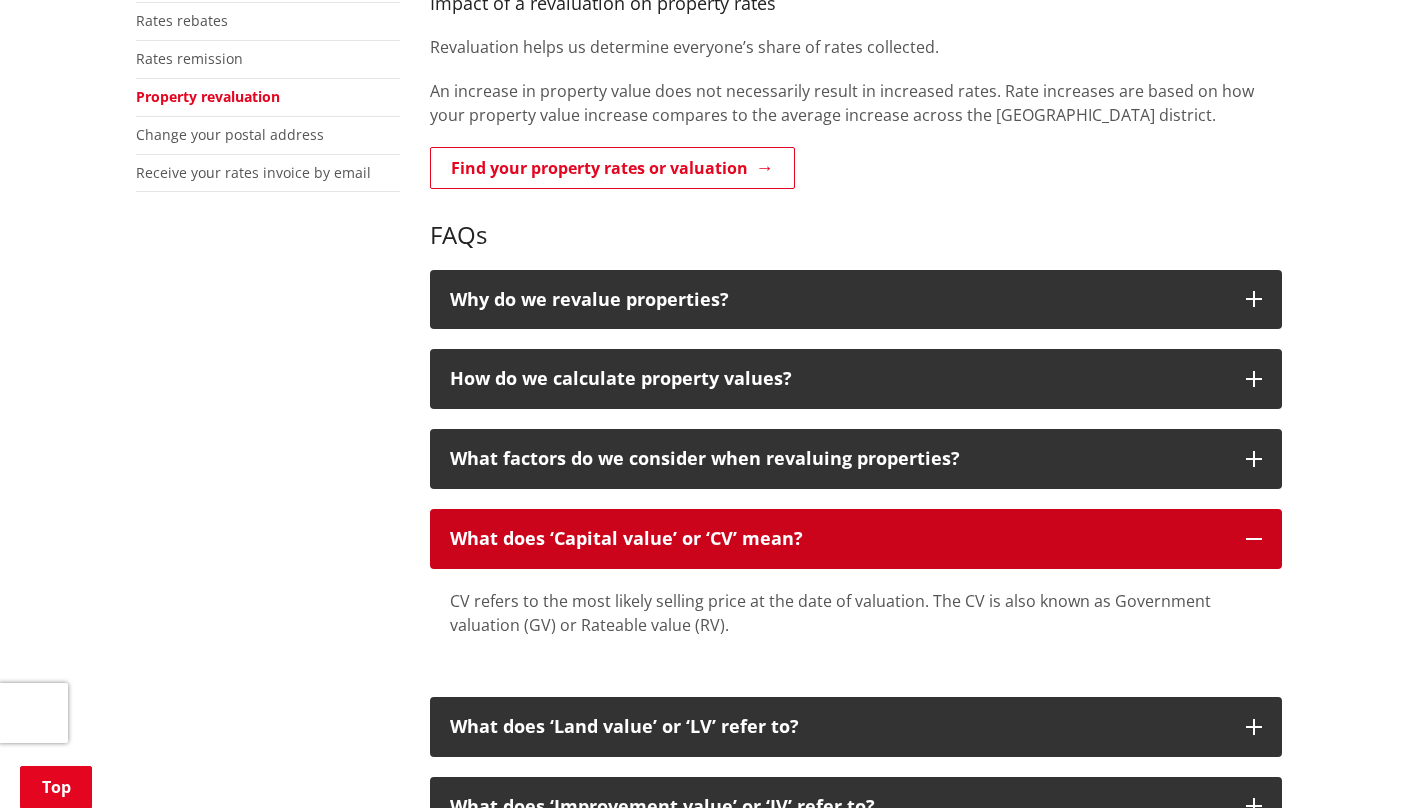 scroll, scrollTop: 590, scrollLeft: 0, axis: vertical 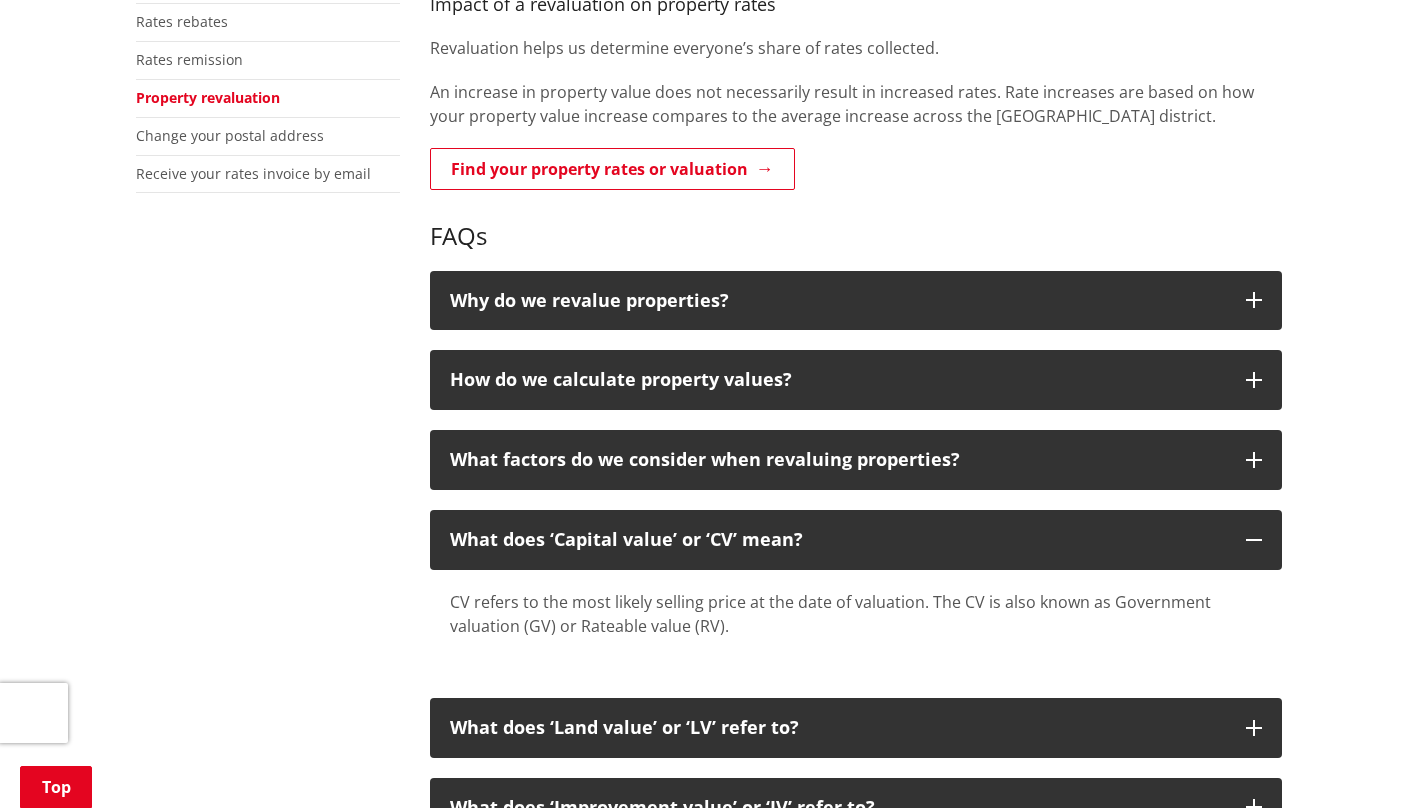 click on "Find your property rates or valuation" at bounding box center [612, 169] 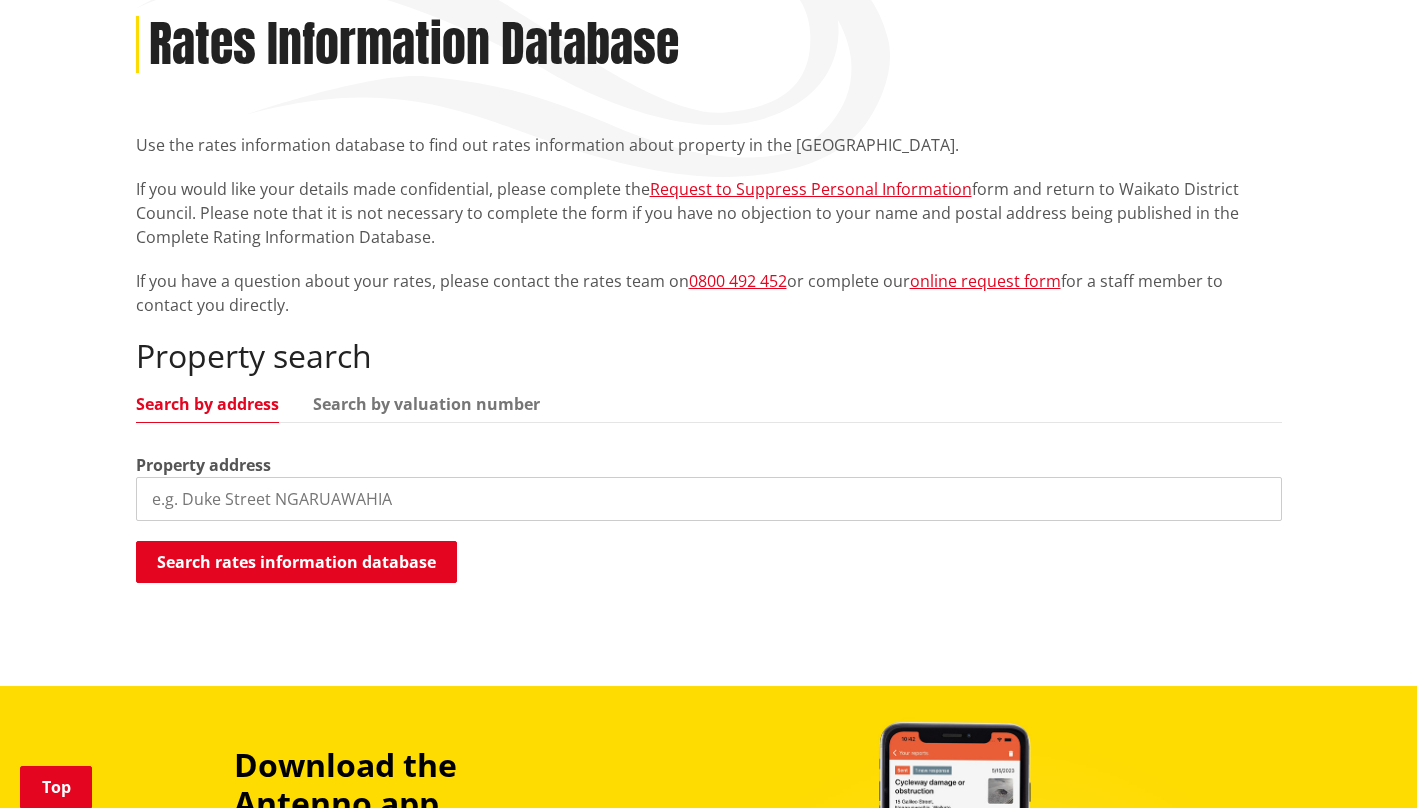 scroll, scrollTop: 0, scrollLeft: 0, axis: both 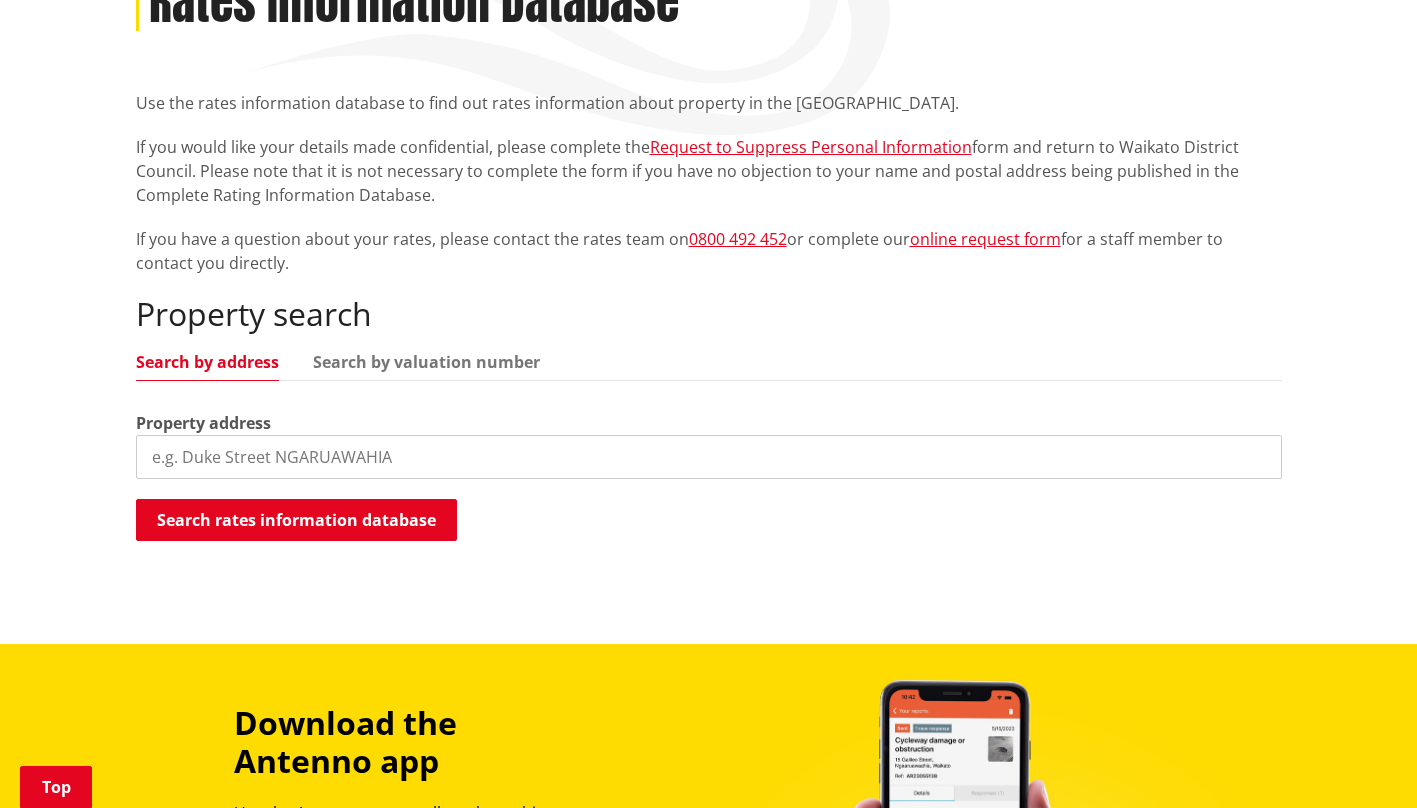click at bounding box center (709, 457) 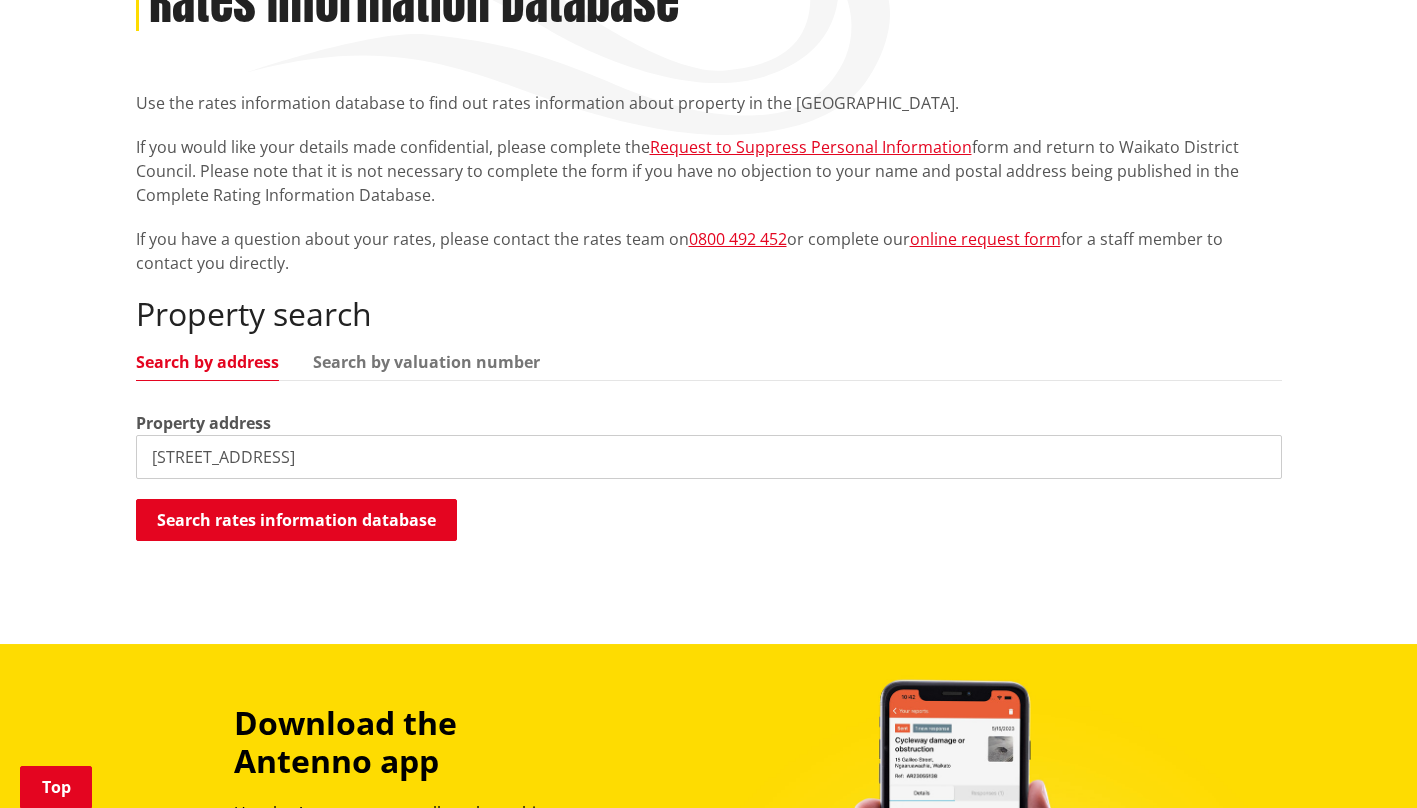 click on "Search rates information database" at bounding box center (296, 520) 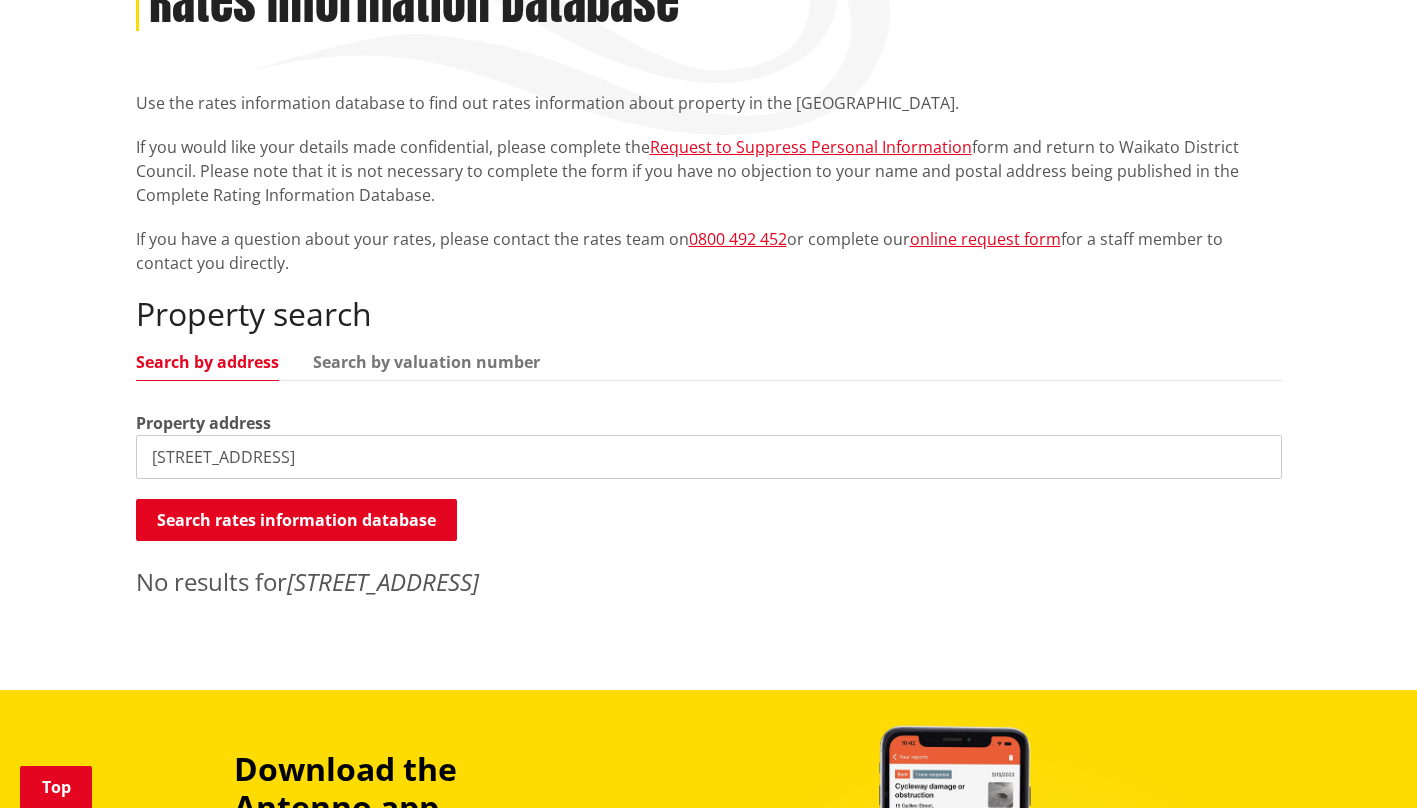drag, startPoint x: 466, startPoint y: 449, endPoint x: 129, endPoint y: 454, distance: 337.03708 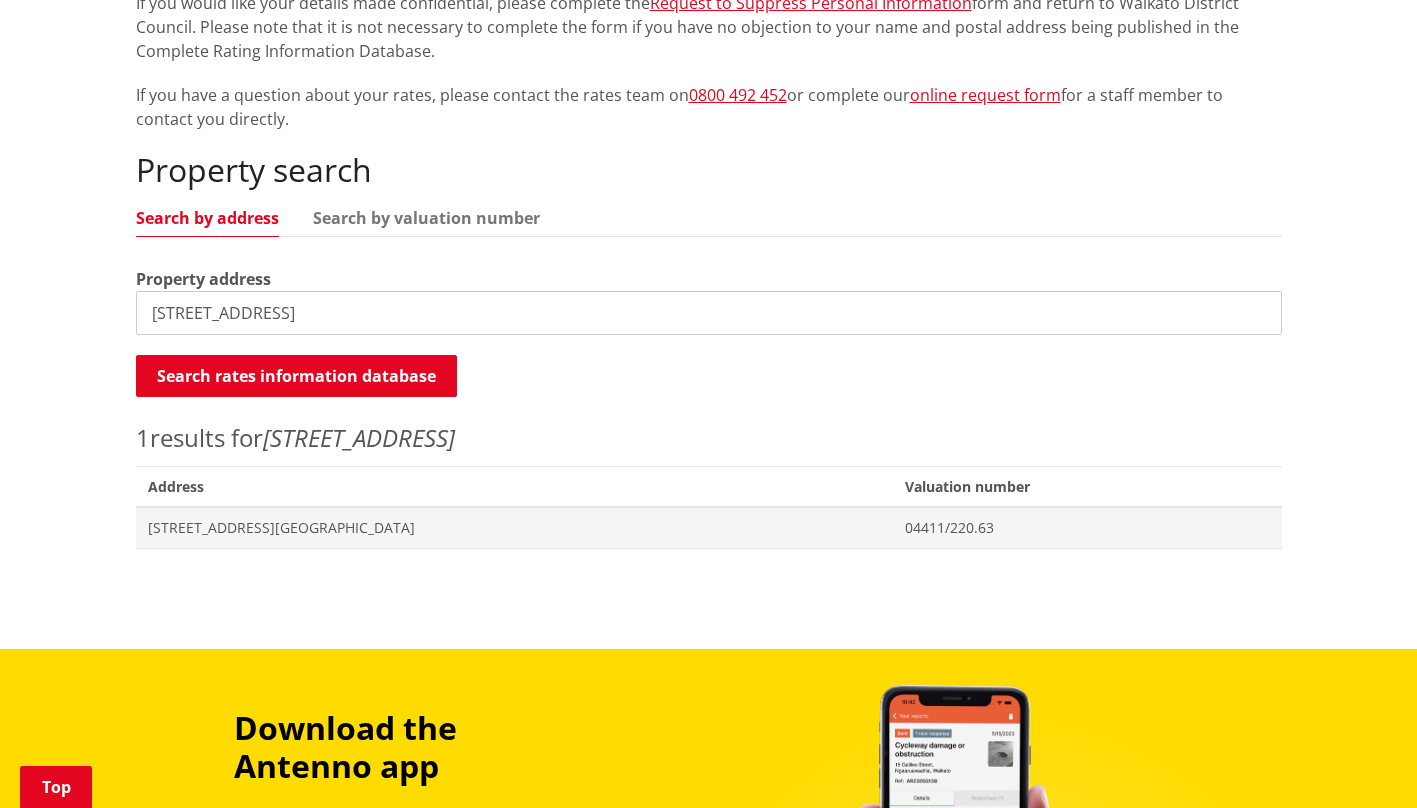 scroll, scrollTop: 458, scrollLeft: 0, axis: vertical 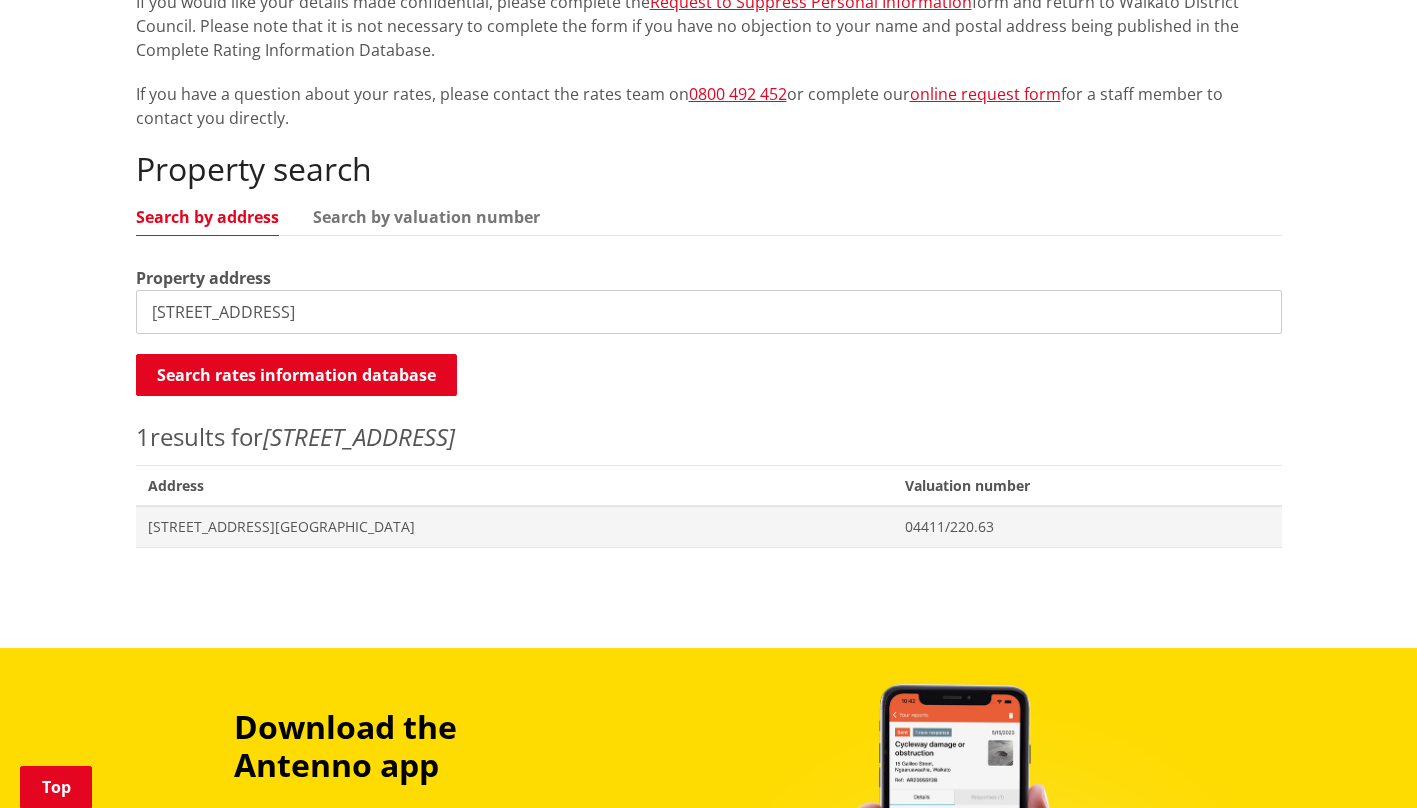 click on "[STREET_ADDRESS][GEOGRAPHIC_DATA]" at bounding box center (515, 527) 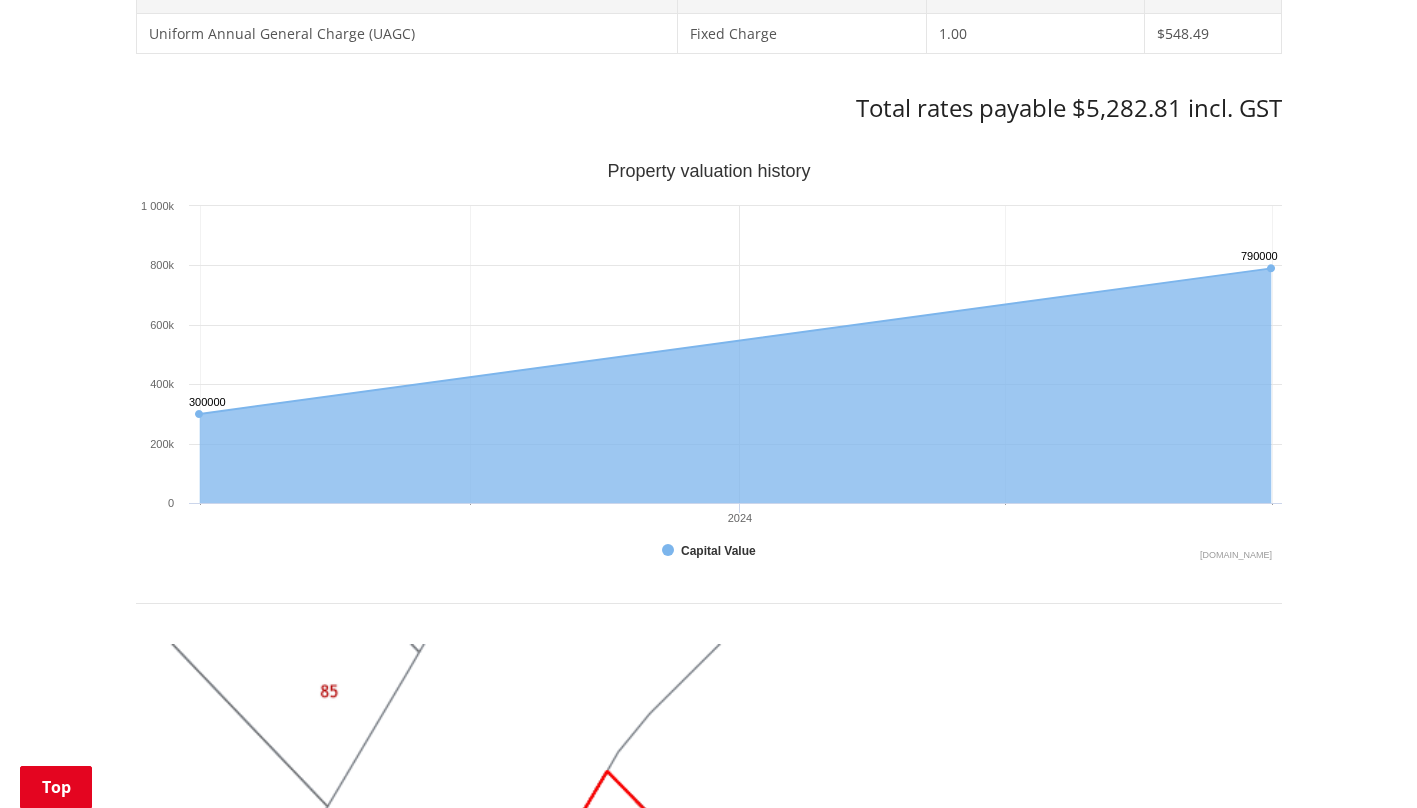 scroll, scrollTop: 1425, scrollLeft: 0, axis: vertical 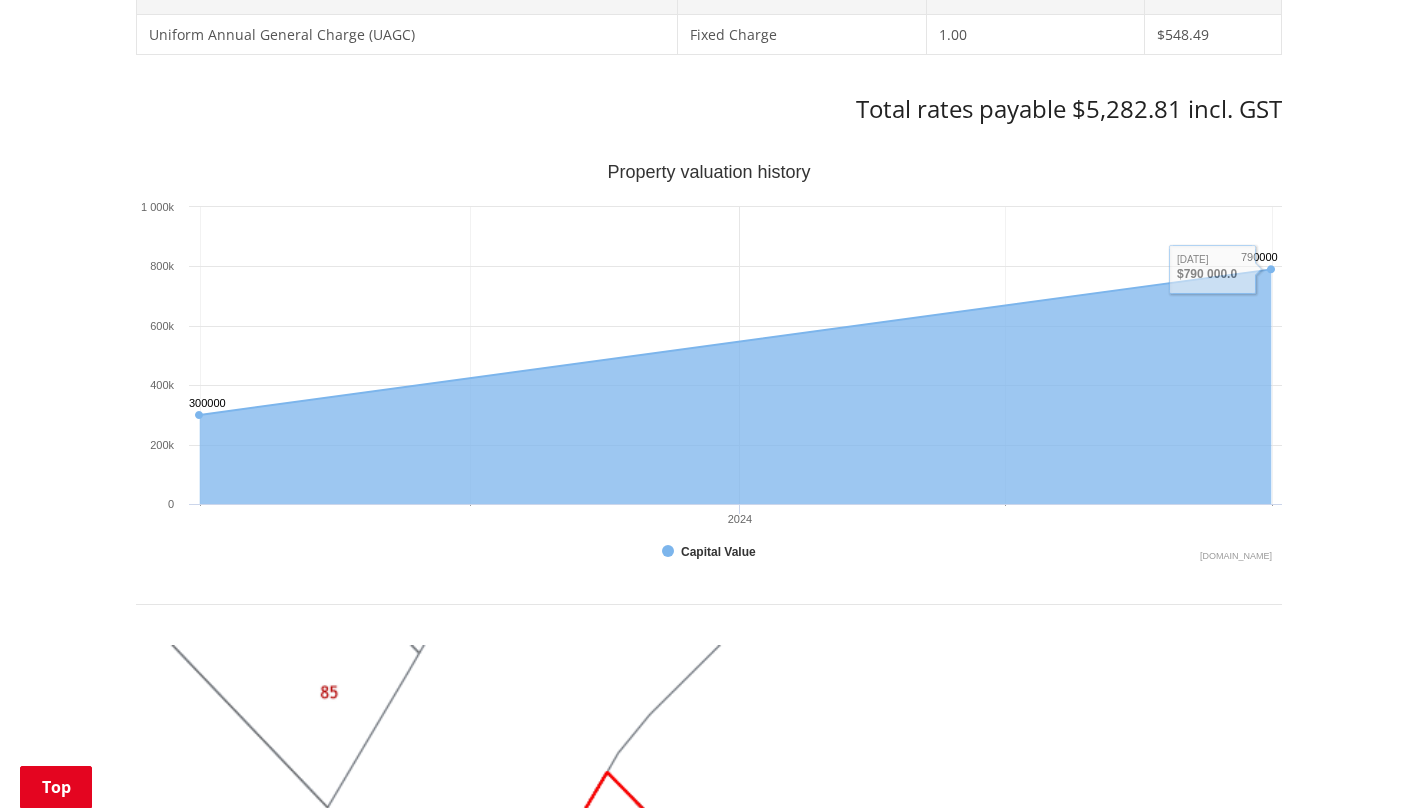 click on "Home
Services and facilities
Rates
Rates Information Database
Rates Information Database
Use the rates information database to find out rates information about property in the [GEOGRAPHIC_DATA]. If you would like your details made confidential, please complete the  Request to Suppress Personal Information  form and return to Waikato District Council. Please note that it is not necessary to complete the form if you have no objection to your name and postal address being published in the Complete Rating Information Database. If you have a question about your rates, please contact the rates team on  0800 492 452  or complete our  online request form  for a staff member to contact you directly.
Search again
Print this page
Make a rates payment
View district plan
Recent
[STREET_ADDRESS] [GEOGRAPHIC_DATA]
Property details" at bounding box center [708, 266] 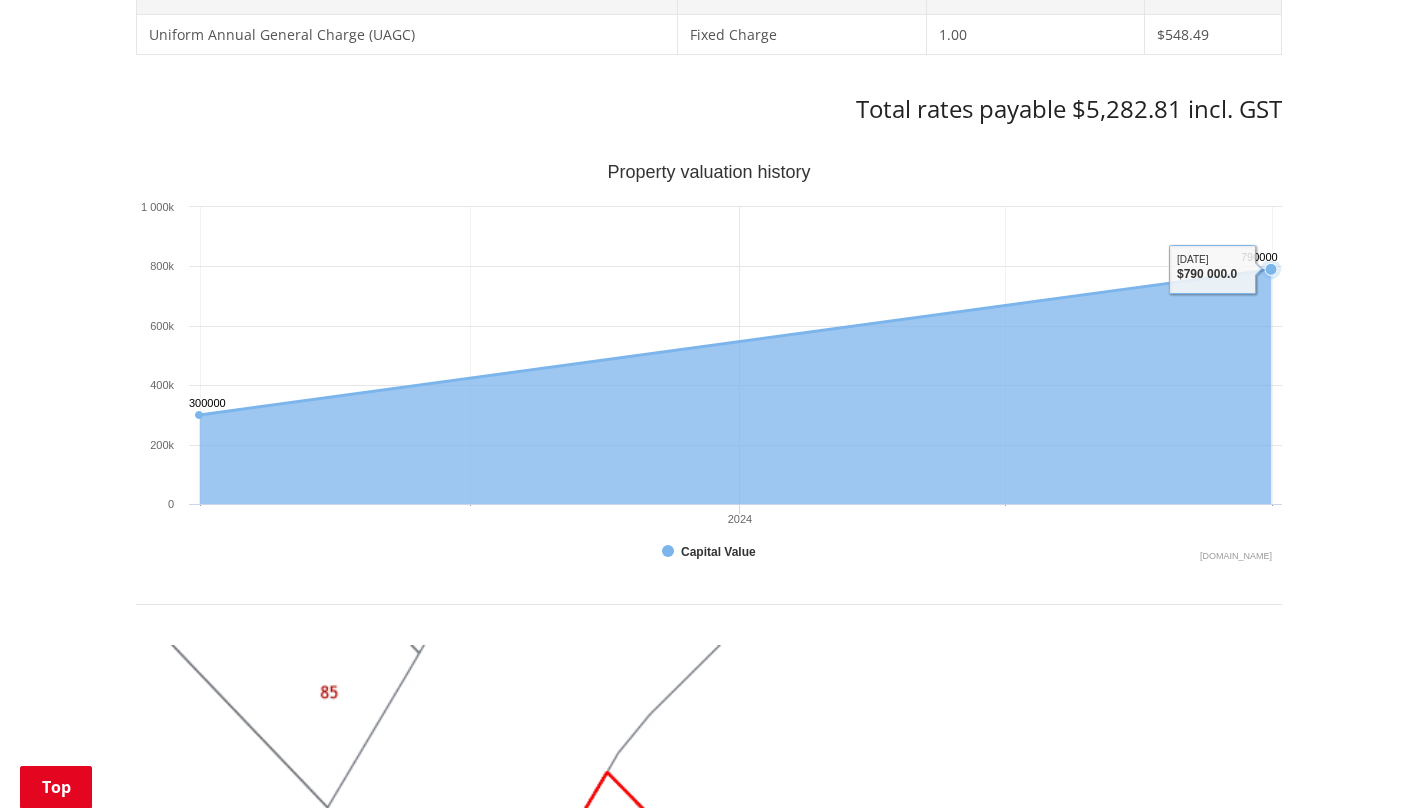 drag, startPoint x: 1268, startPoint y: 267, endPoint x: 1148, endPoint y: 283, distance: 121.061966 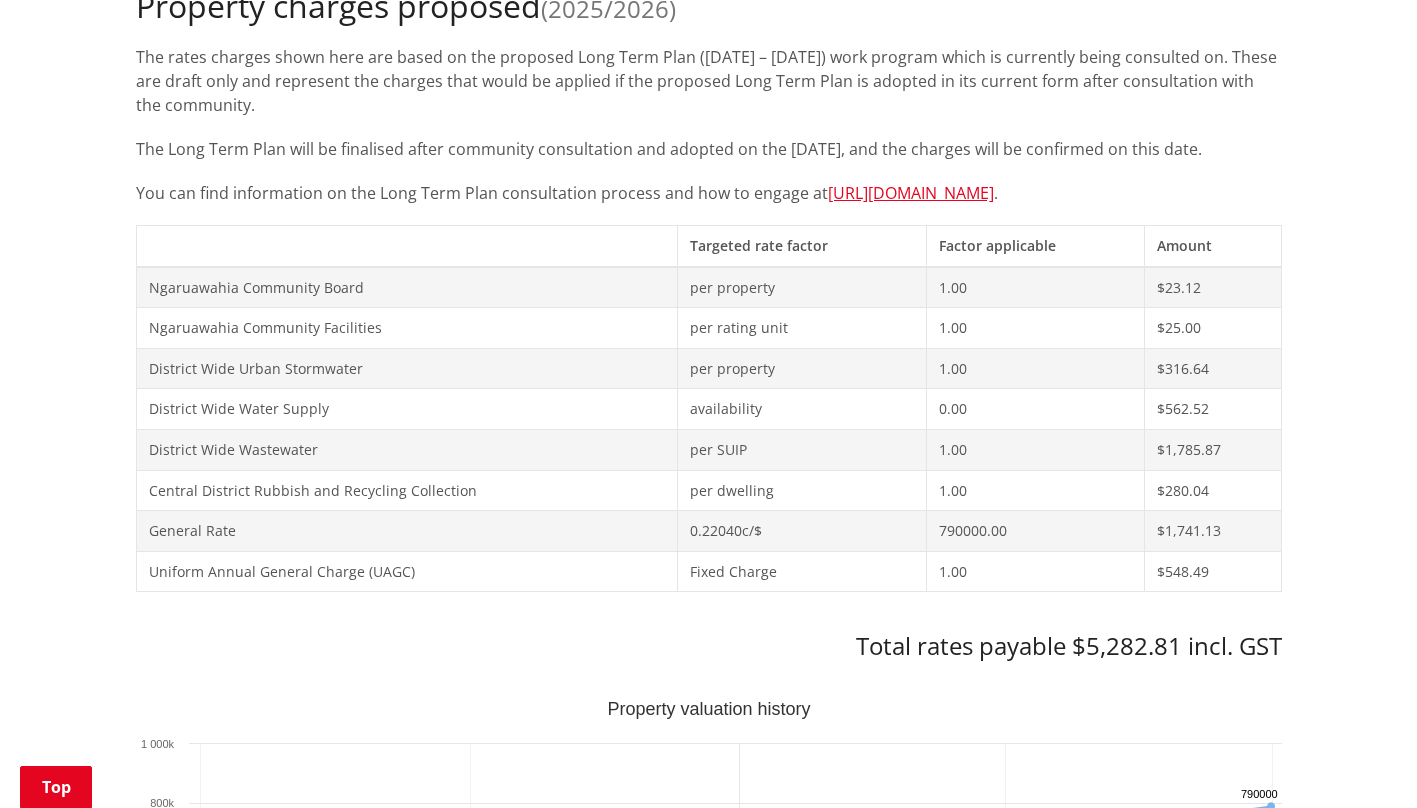 scroll, scrollTop: 890, scrollLeft: 0, axis: vertical 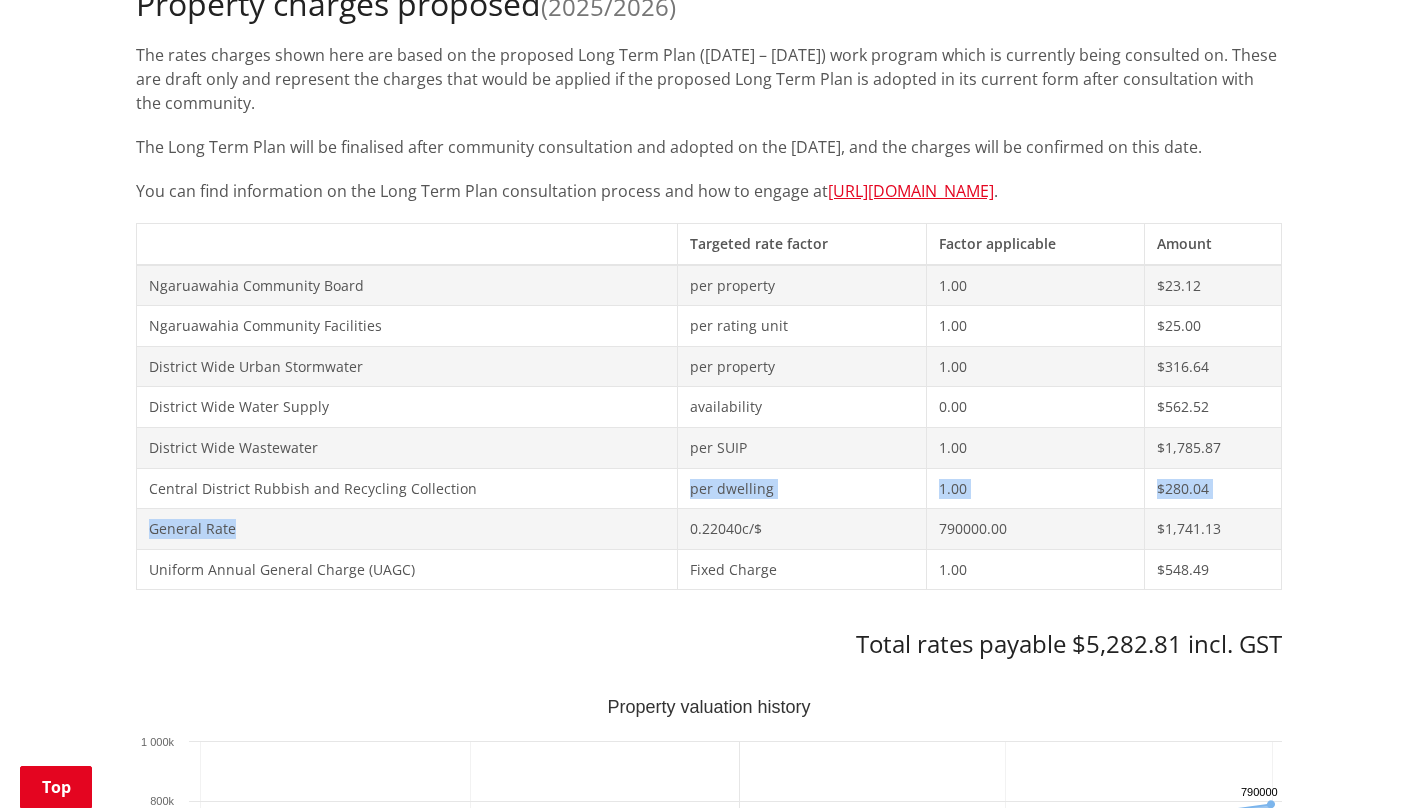 drag, startPoint x: 598, startPoint y: 492, endPoint x: 599, endPoint y: 534, distance: 42.0119 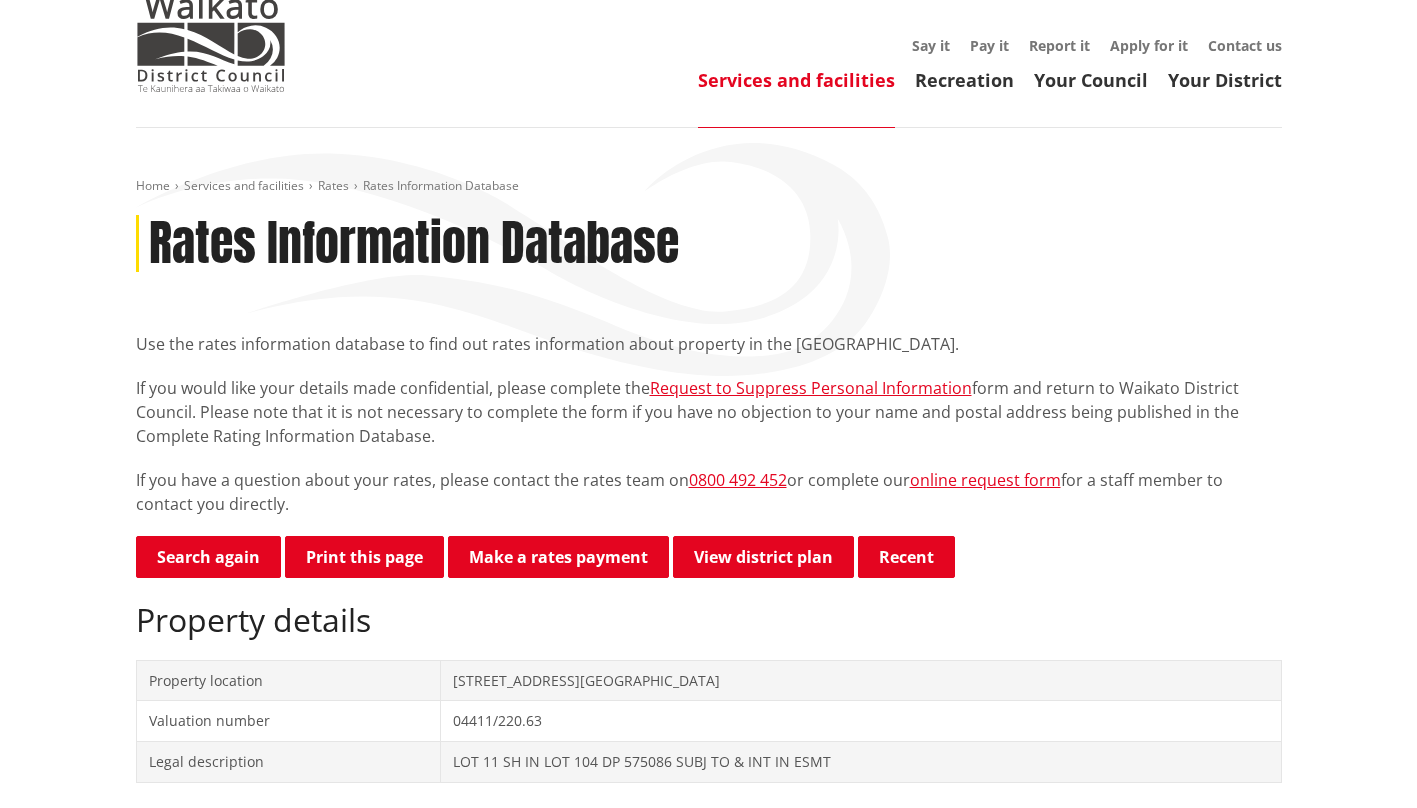 scroll, scrollTop: 0, scrollLeft: 0, axis: both 